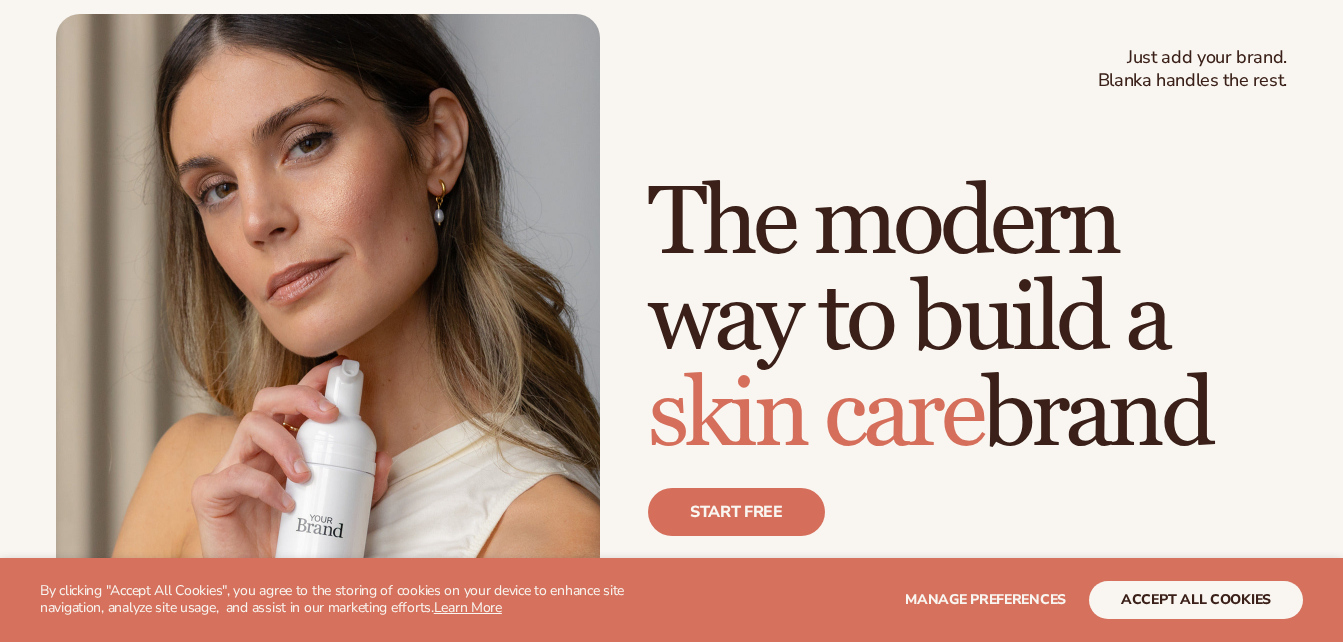 scroll, scrollTop: 108, scrollLeft: 0, axis: vertical 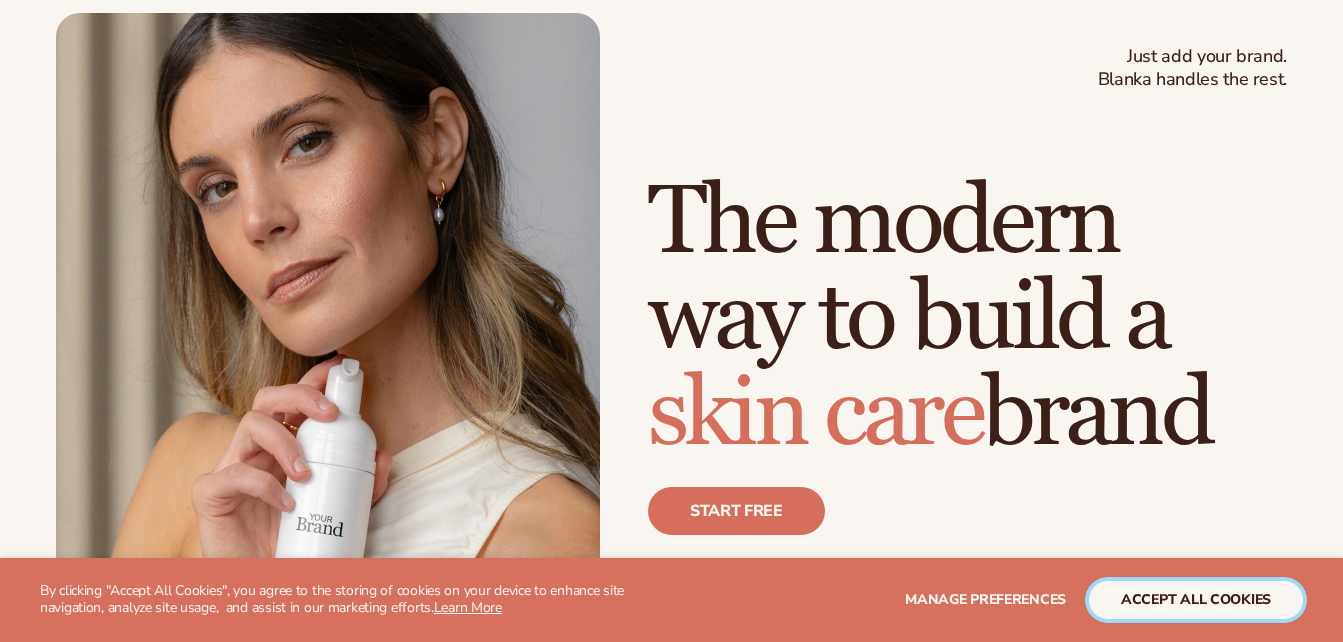 click on "accept all cookies" at bounding box center [1196, 600] 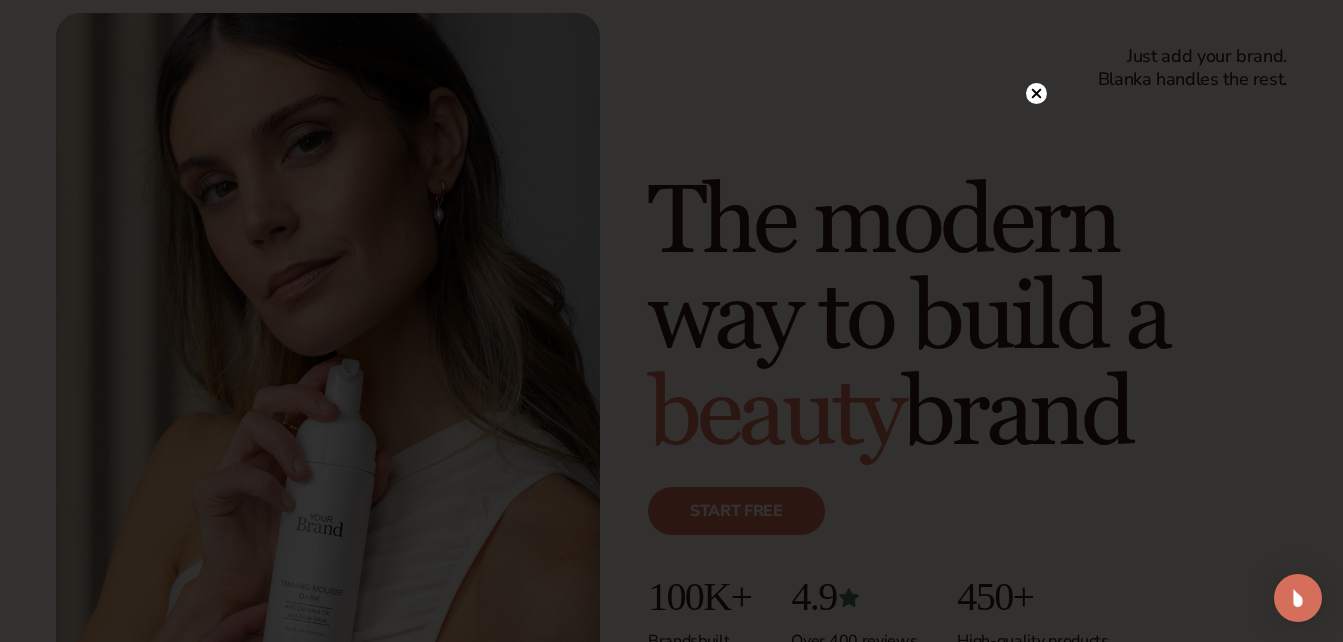 click 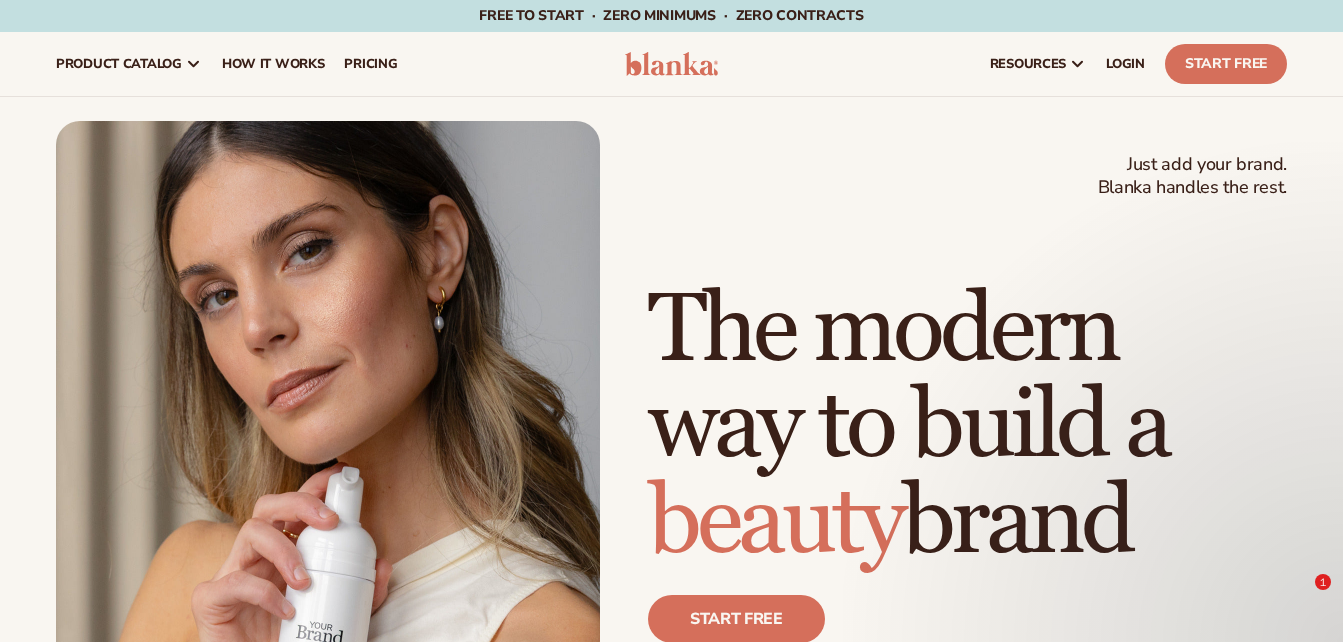 scroll, scrollTop: 200, scrollLeft: 0, axis: vertical 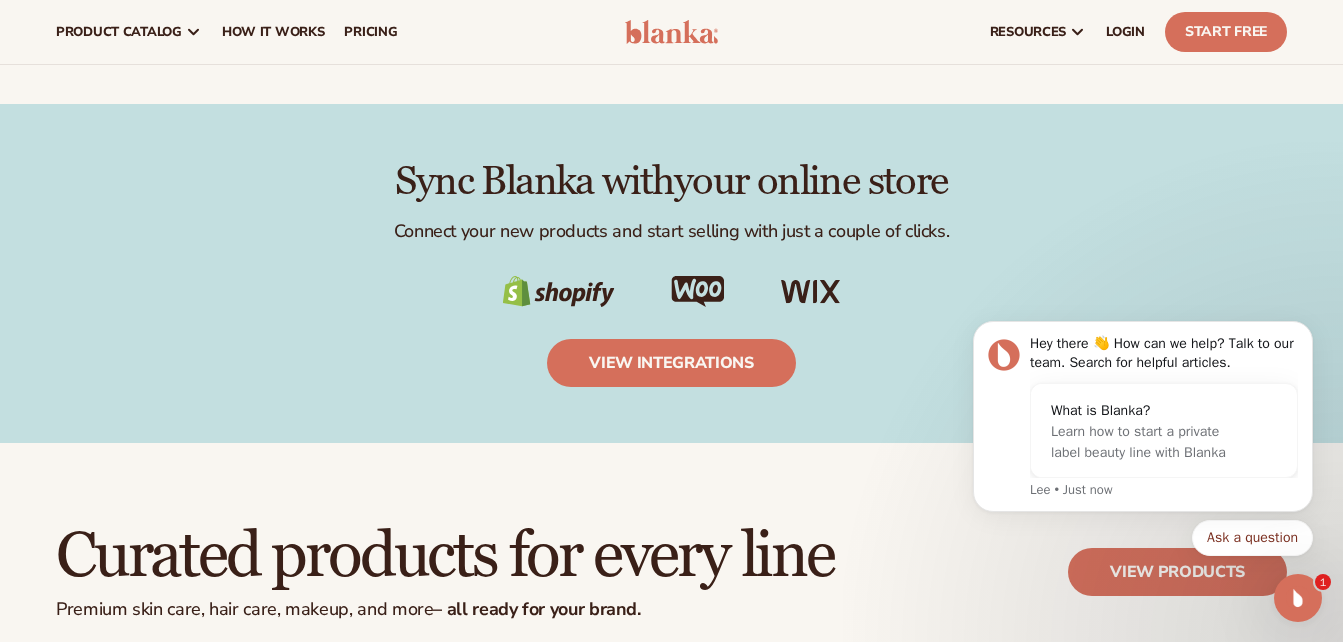 click on "Sync Blanka with  your online store
Connect your new products and start selling with just a couple of clicks.
view integrations" at bounding box center (671, 273) 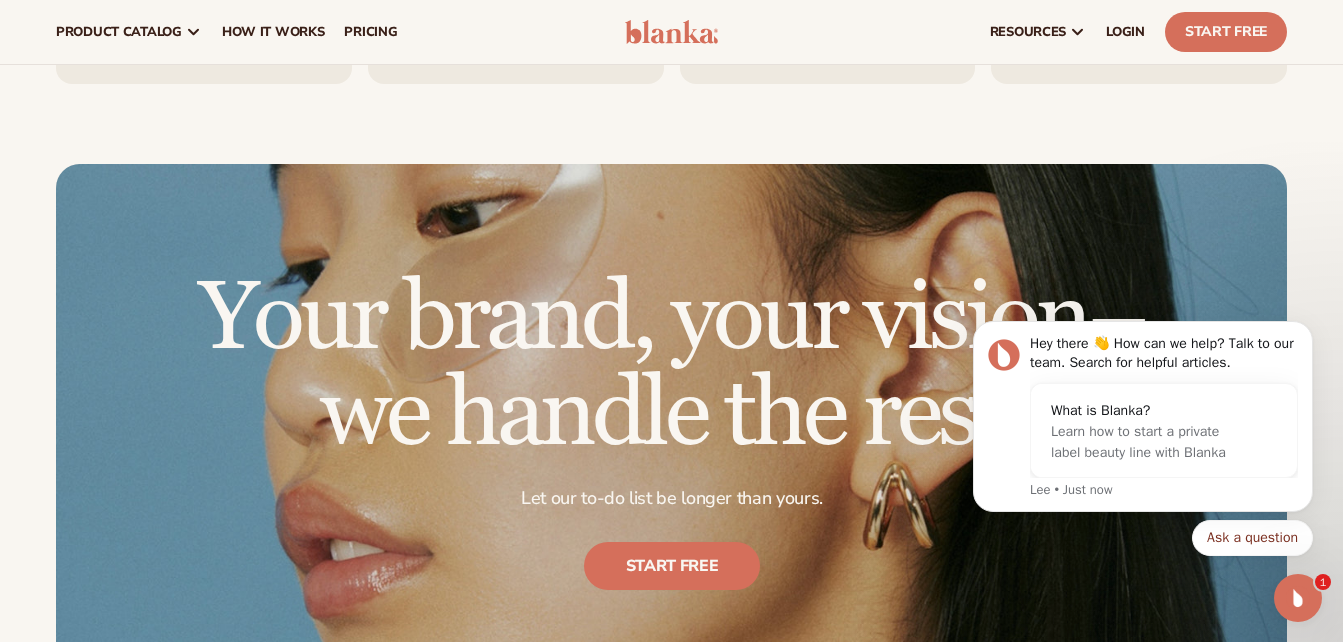 scroll, scrollTop: 7025, scrollLeft: 0, axis: vertical 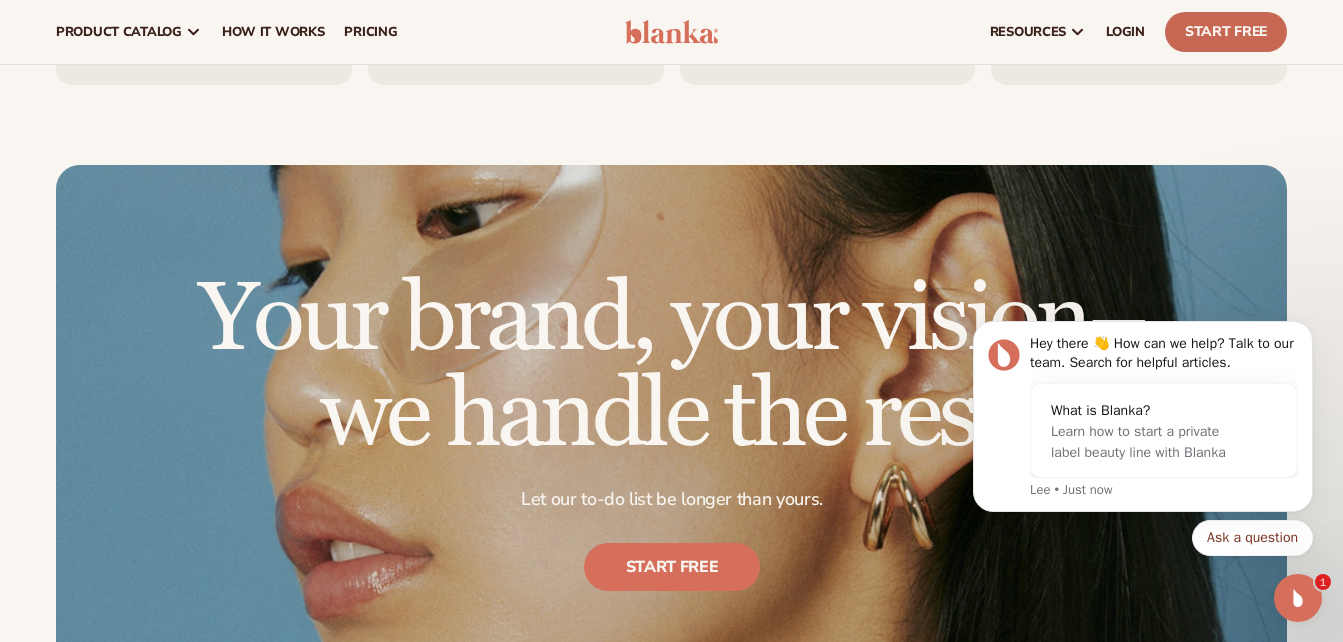click on "Start Free" at bounding box center [1226, 32] 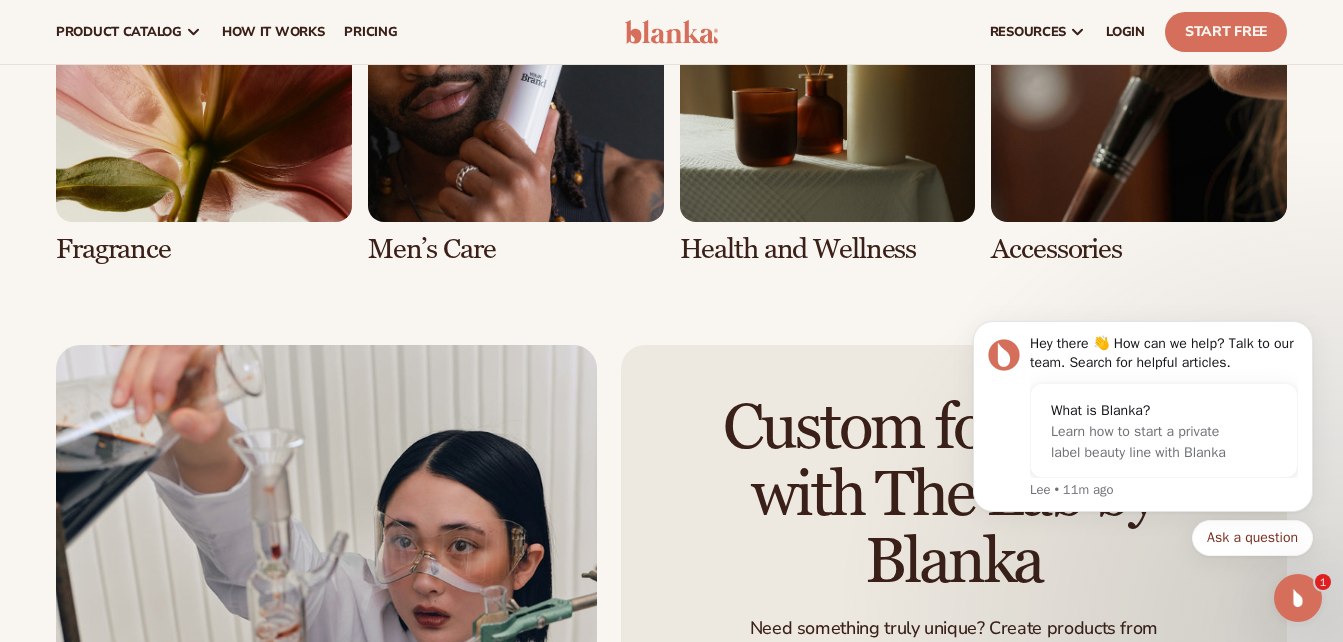 scroll, scrollTop: 4157, scrollLeft: 0, axis: vertical 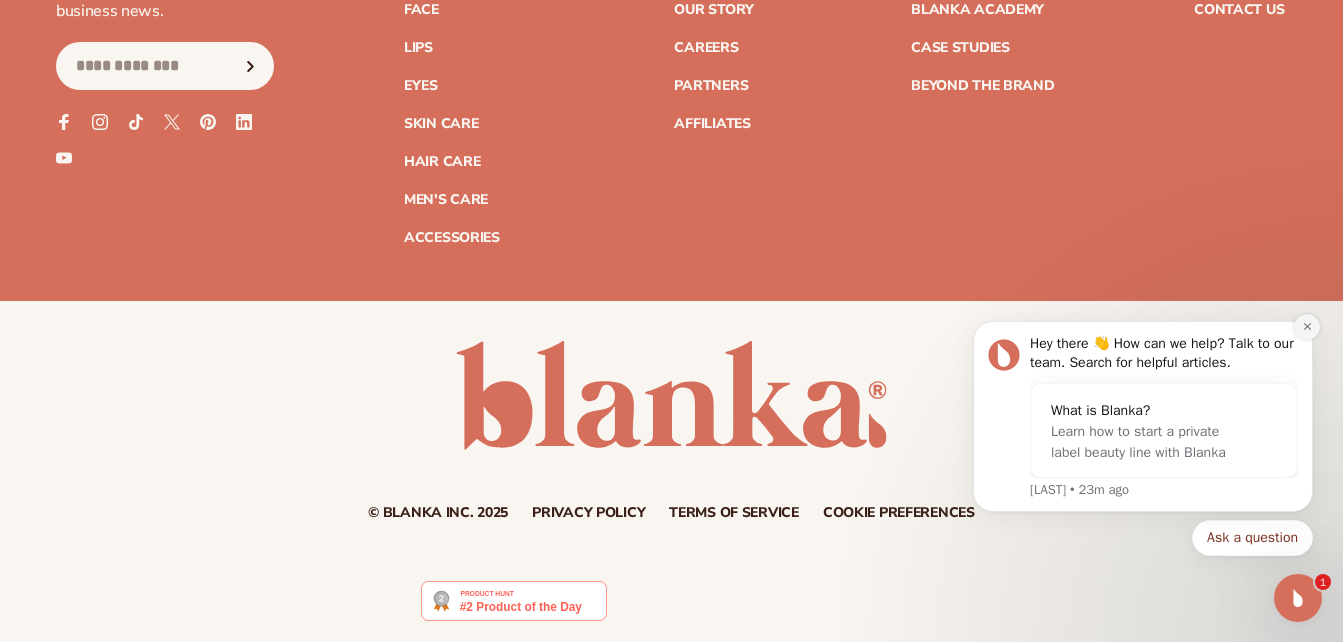click 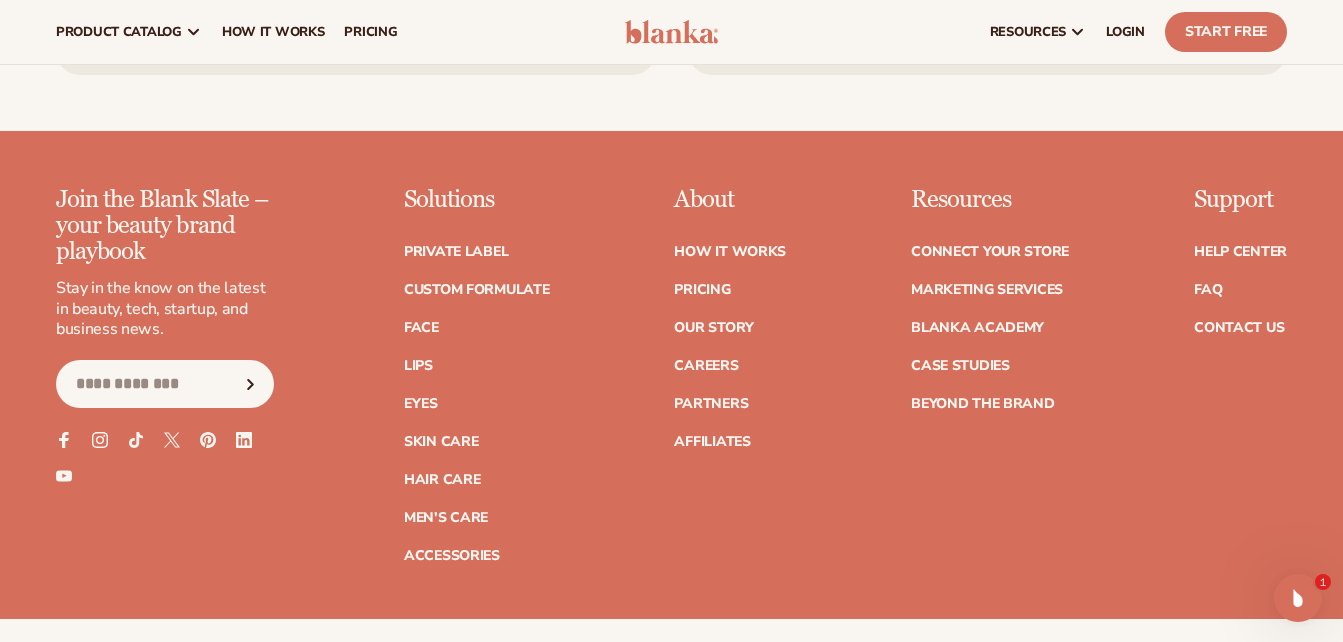 scroll, scrollTop: 8076, scrollLeft: 0, axis: vertical 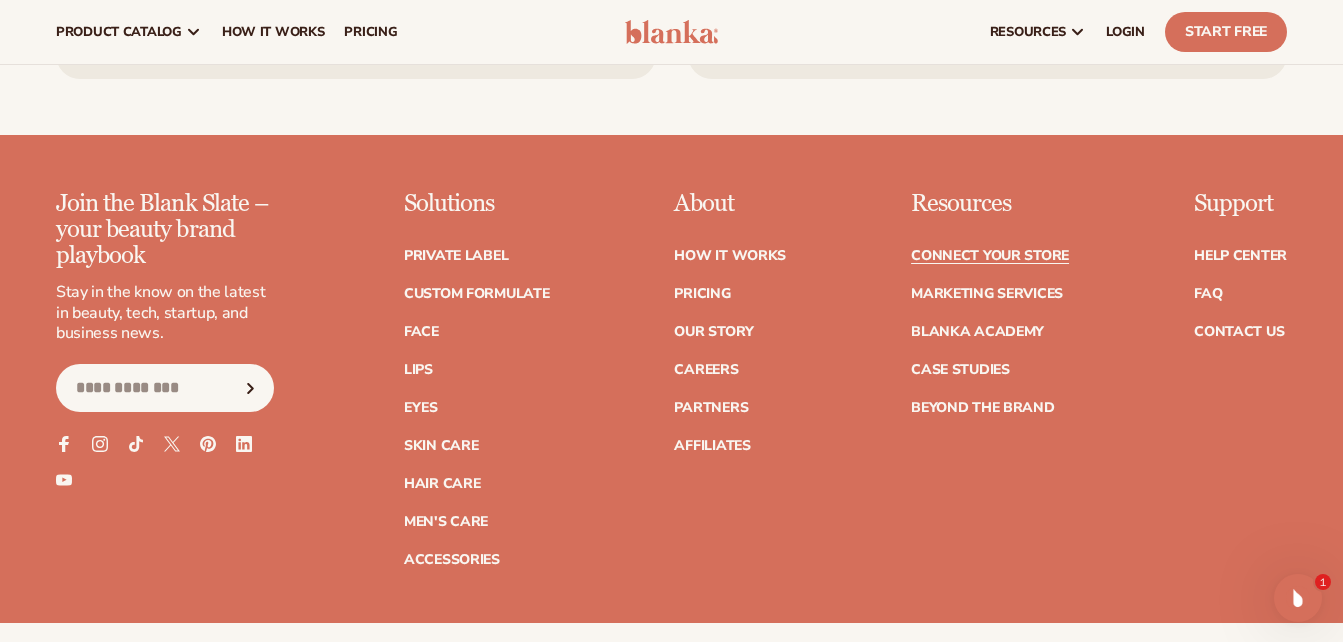 click on "Connect your store" at bounding box center [990, 256] 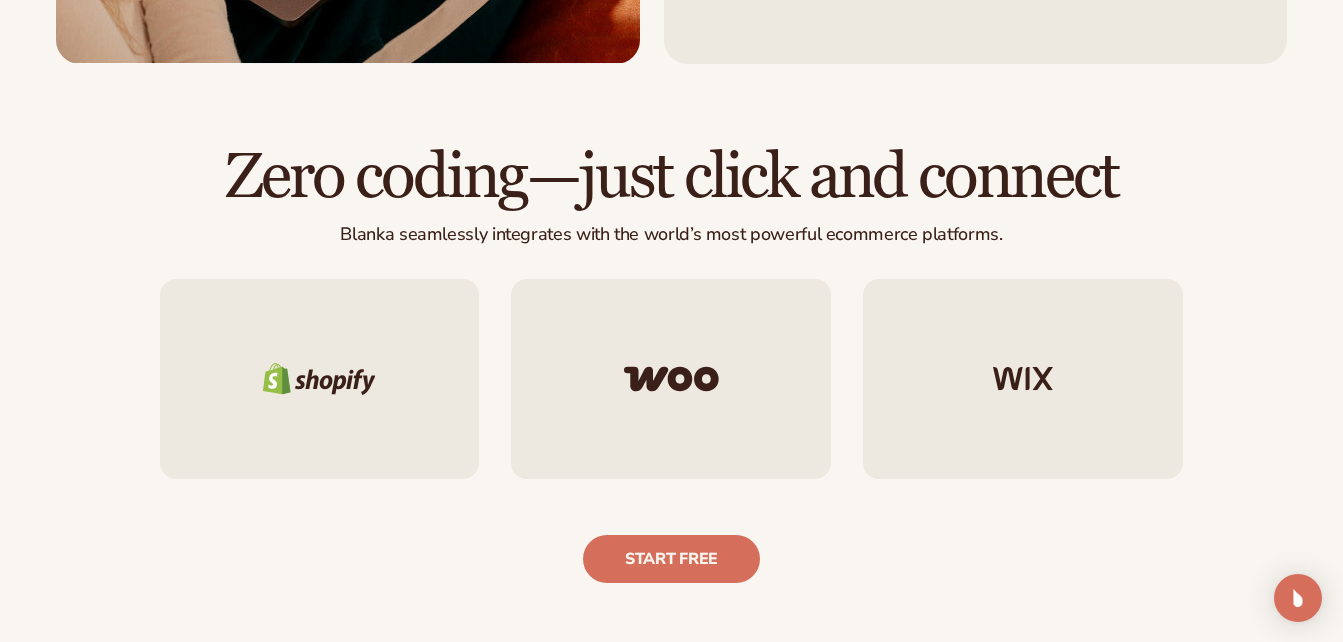 scroll, scrollTop: 1277, scrollLeft: 0, axis: vertical 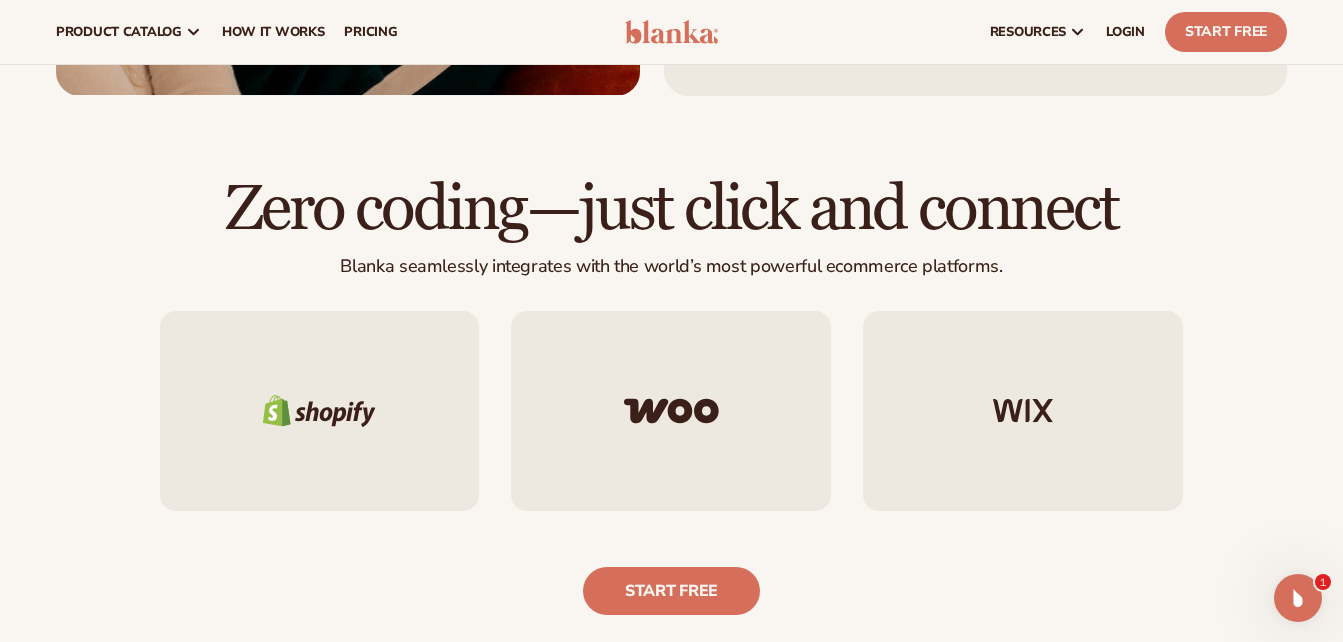 click at bounding box center (319, 411) 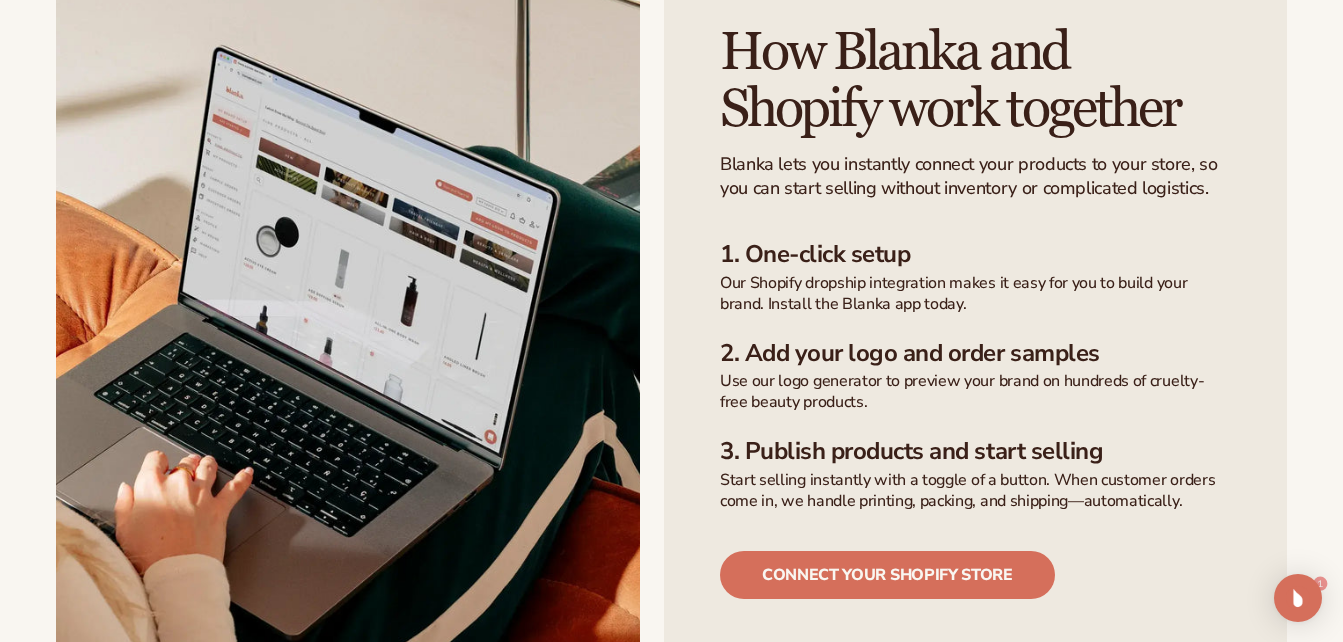scroll, scrollTop: 599, scrollLeft: 0, axis: vertical 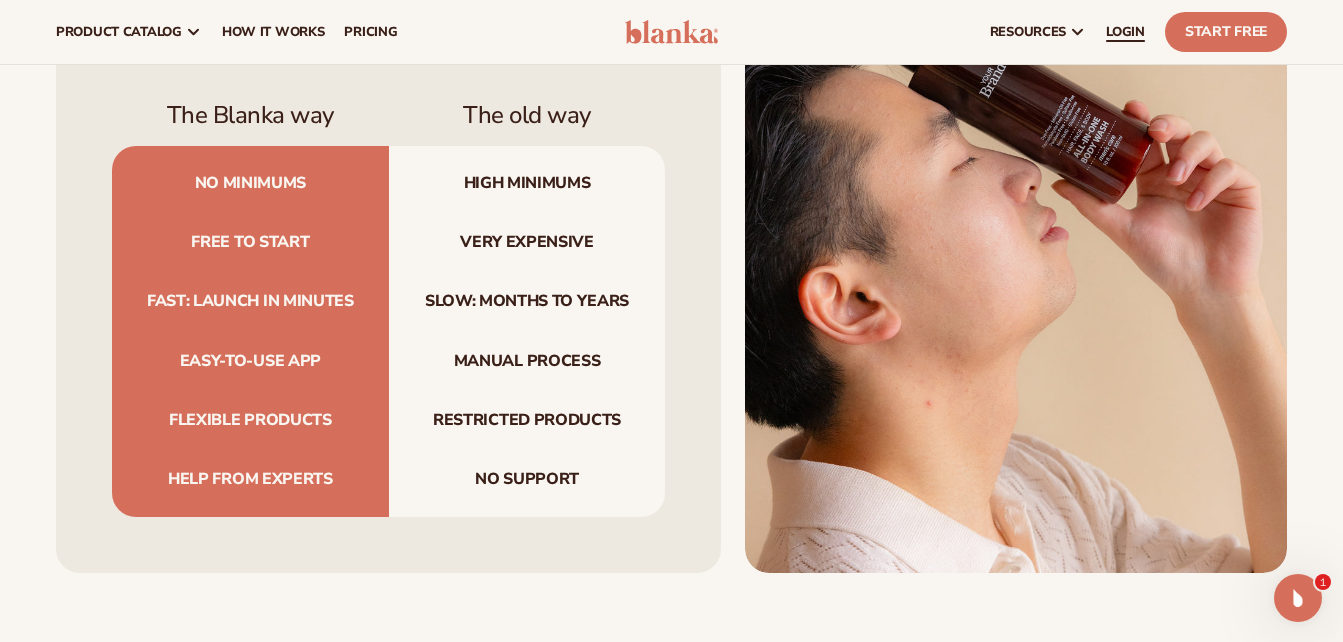 click on "LOGIN" at bounding box center [1125, 32] 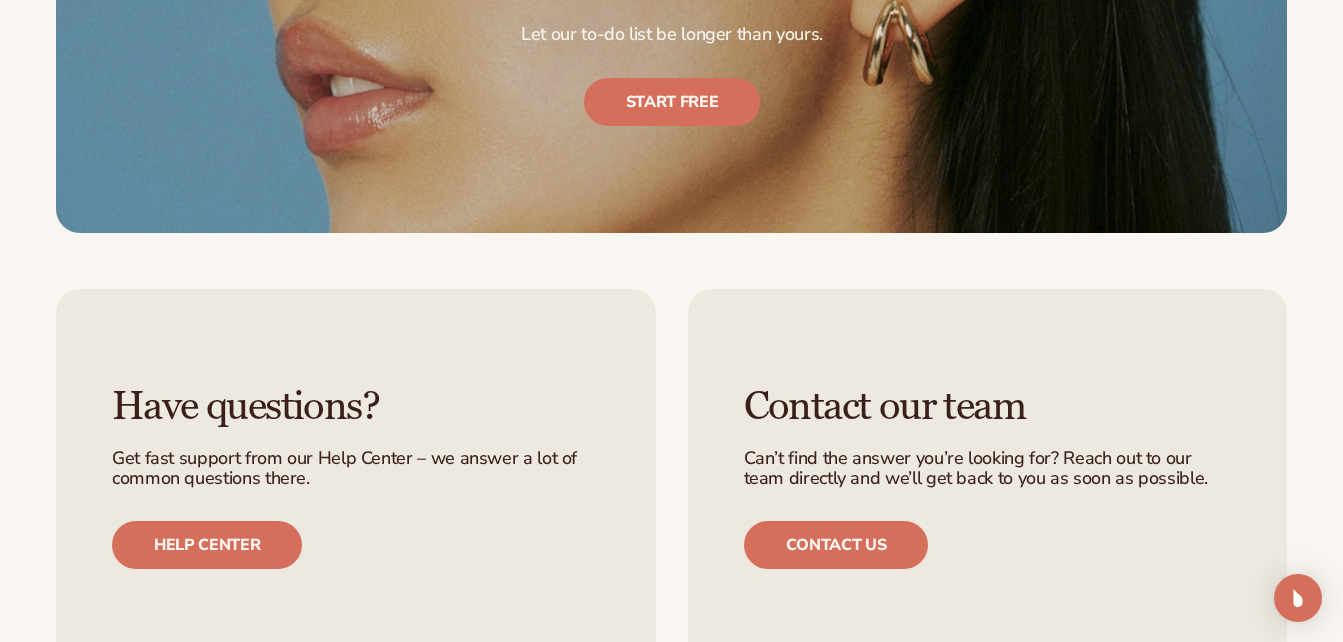 scroll, scrollTop: 8398, scrollLeft: 0, axis: vertical 